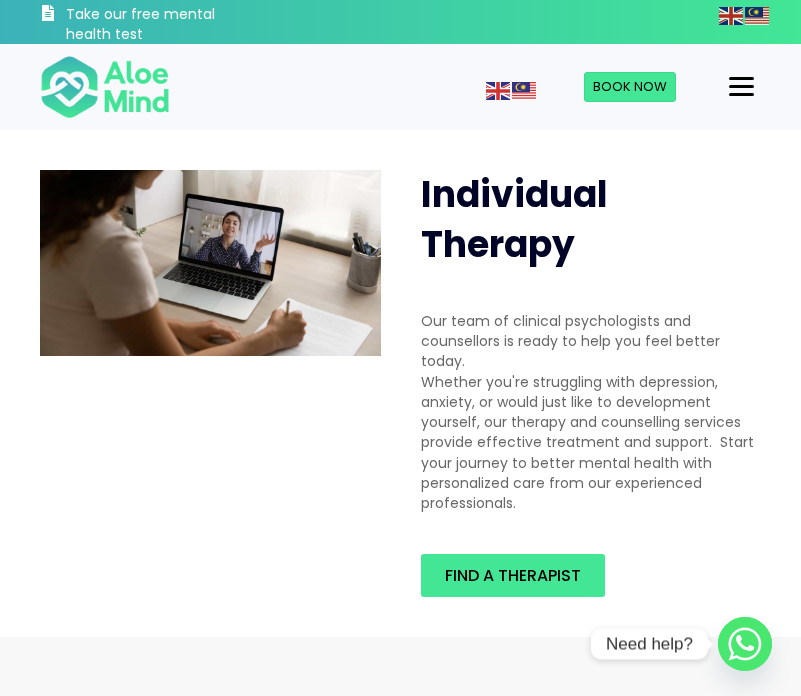 scroll, scrollTop: 0, scrollLeft: 0, axis: both 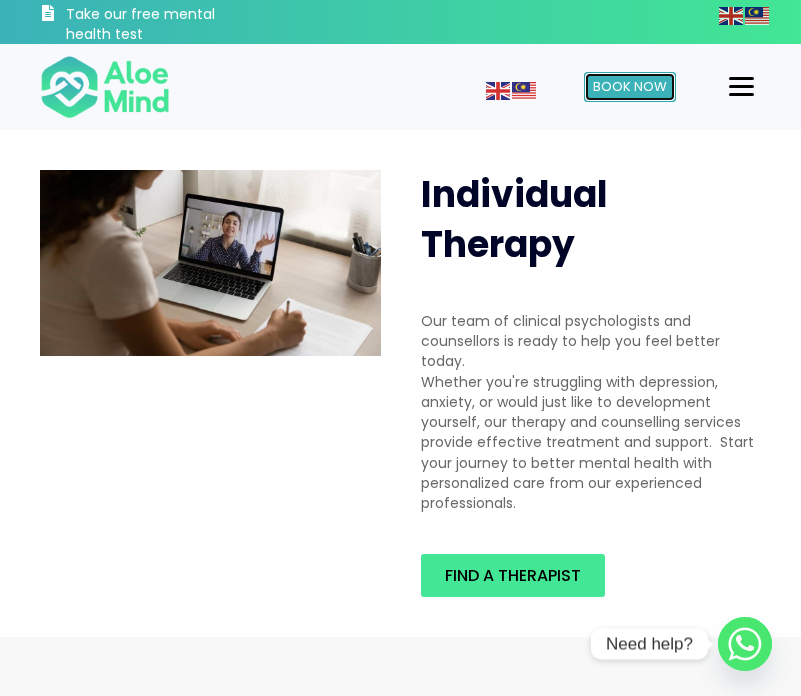 click on "Book Now" at bounding box center [630, 86] 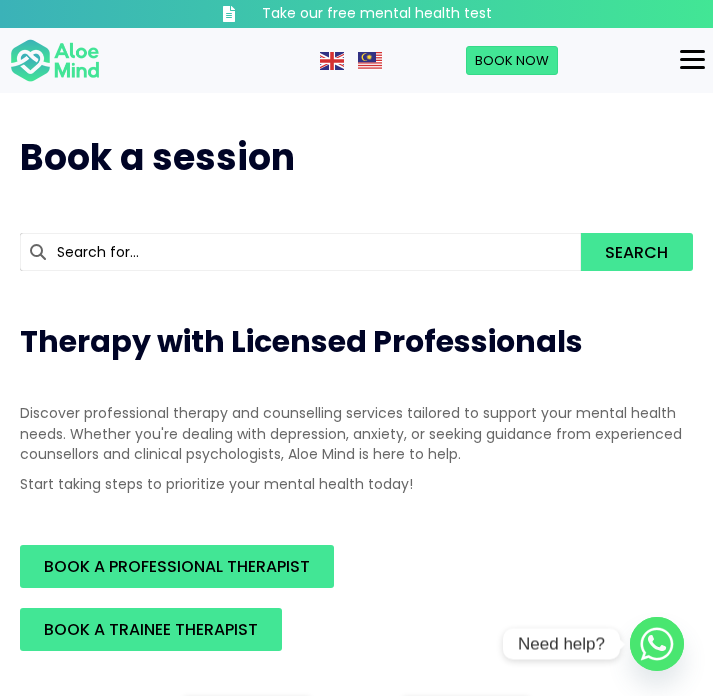 scroll, scrollTop: 0, scrollLeft: 0, axis: both 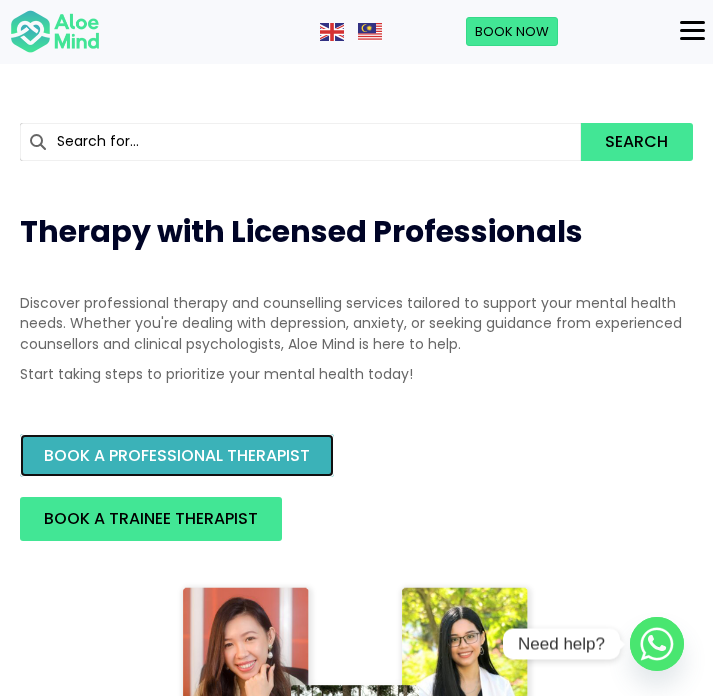 click on "BOOK A PROFESSIONAL THERAPIST" at bounding box center (177, 455) 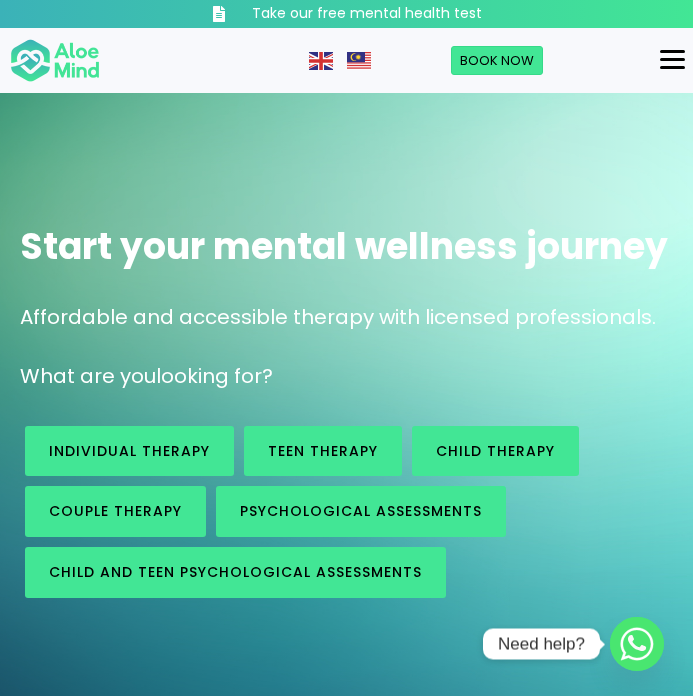 scroll, scrollTop: 0, scrollLeft: 0, axis: both 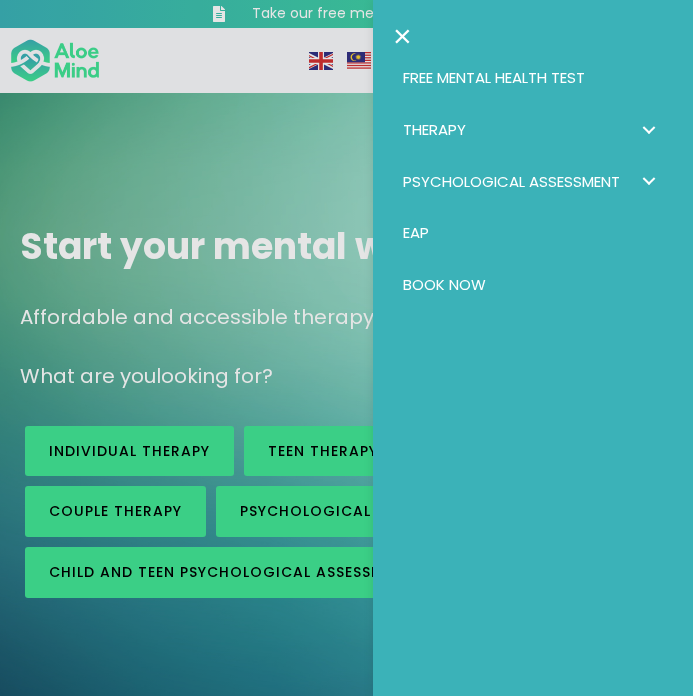 click on "Book Now" at bounding box center (533, 285) 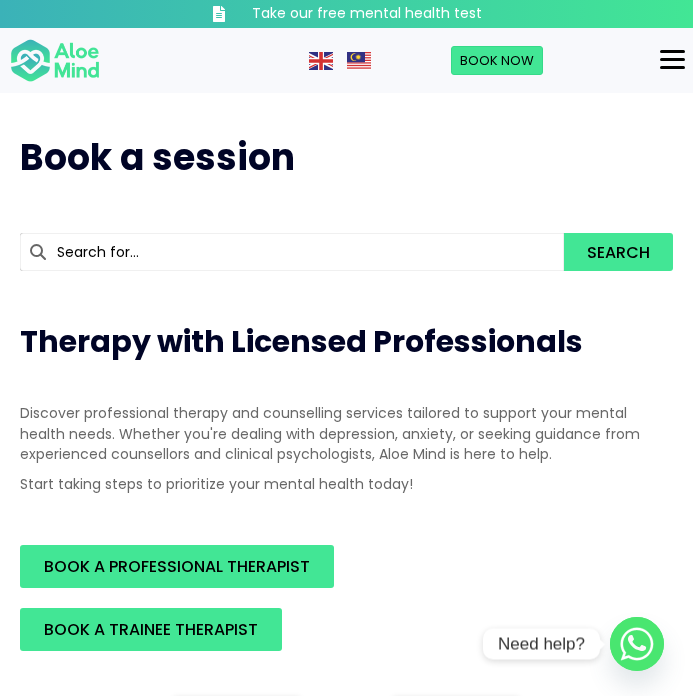scroll, scrollTop: 387, scrollLeft: 0, axis: vertical 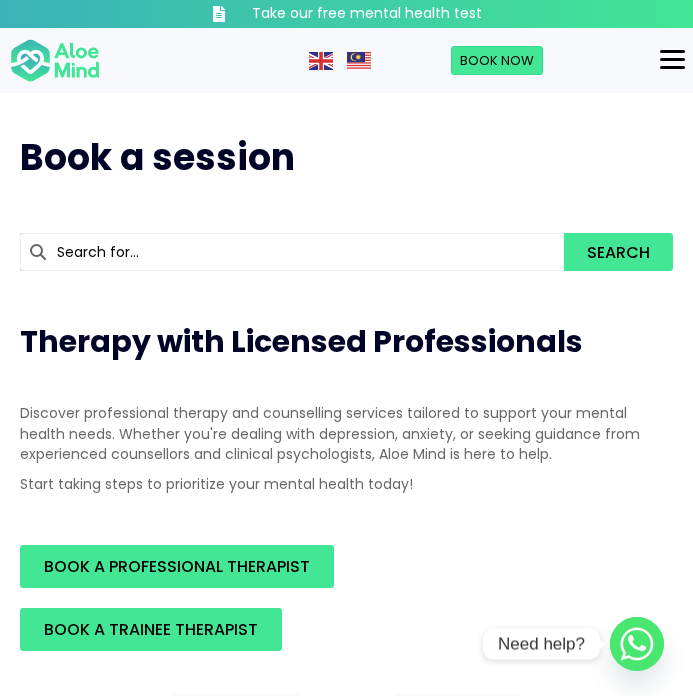 click at bounding box center [672, 60] 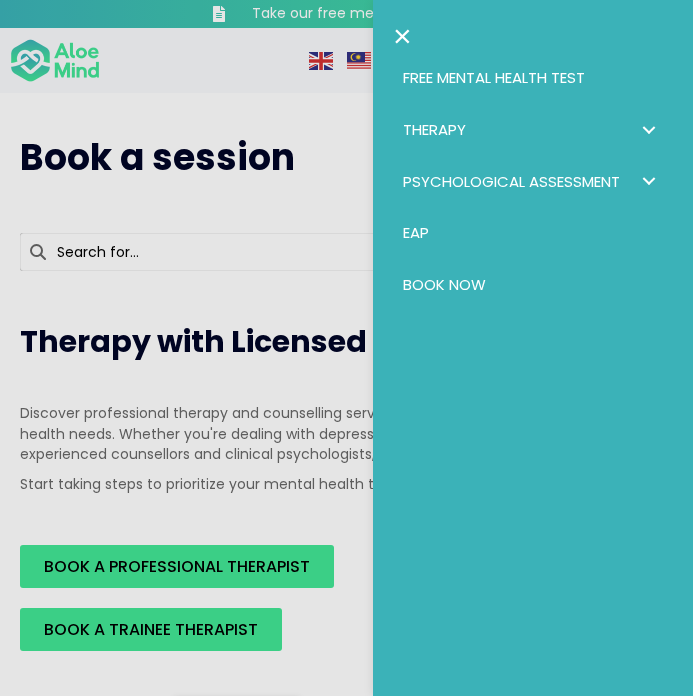 click at bounding box center (648, 181) 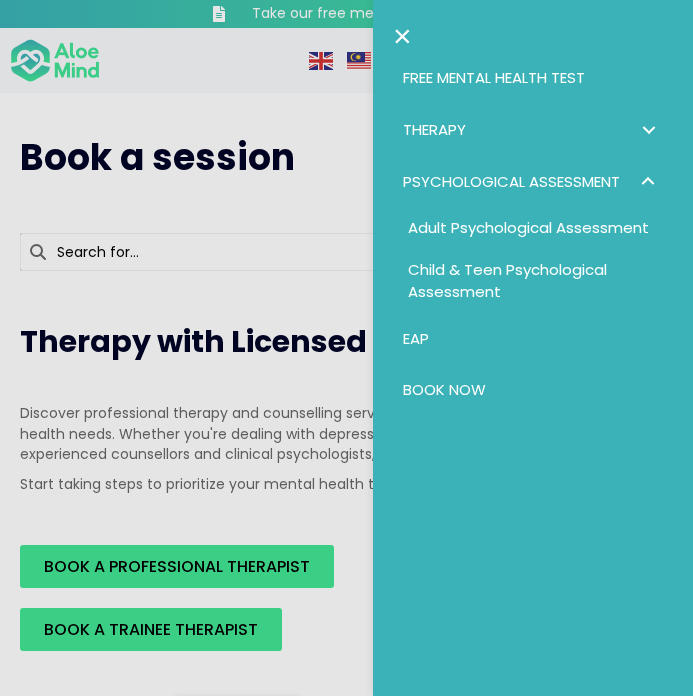 click at bounding box center [648, 129] 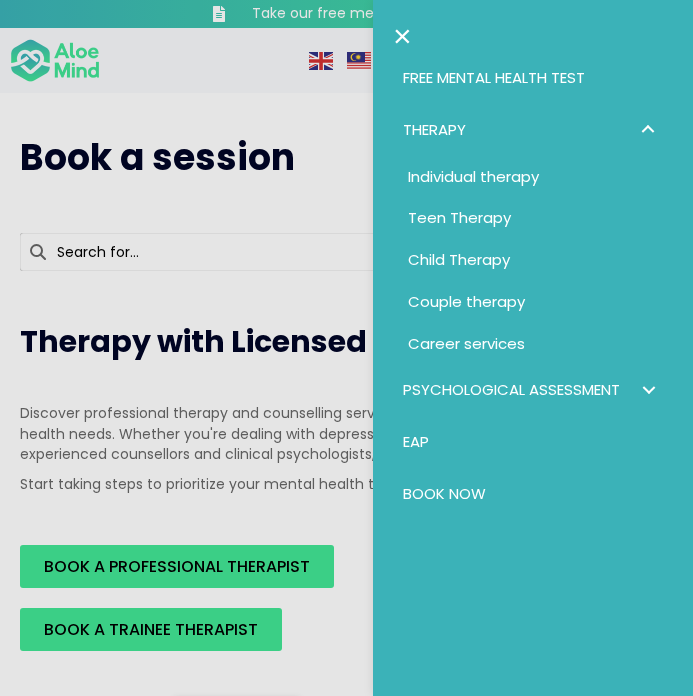 click on "Career services" at bounding box center [466, 343] 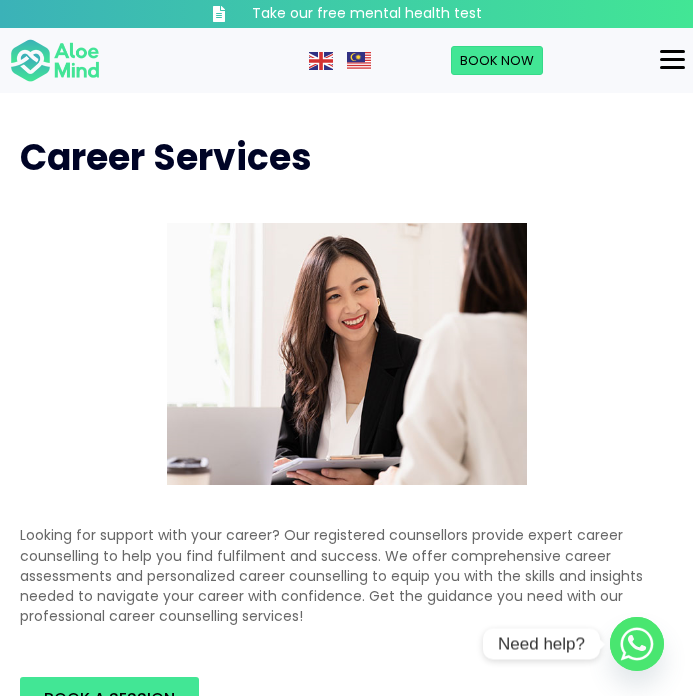 scroll, scrollTop: 0, scrollLeft: 0, axis: both 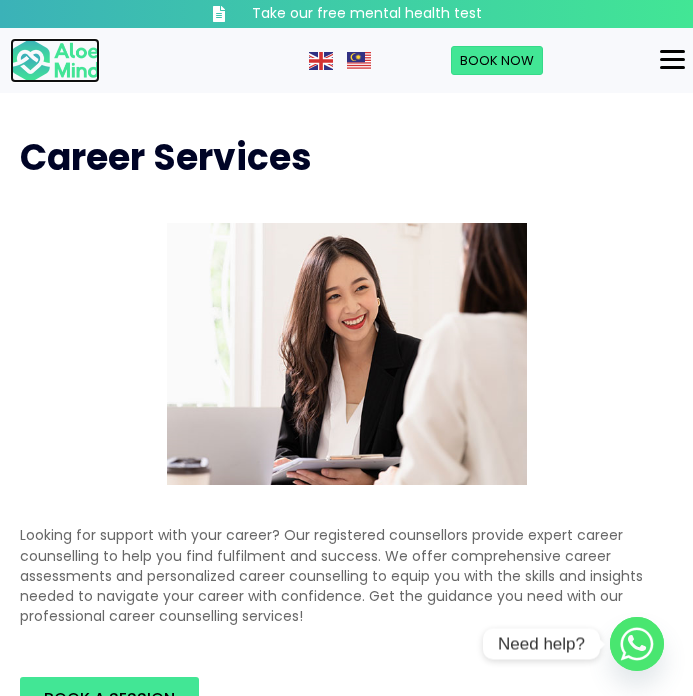 click at bounding box center [55, 61] 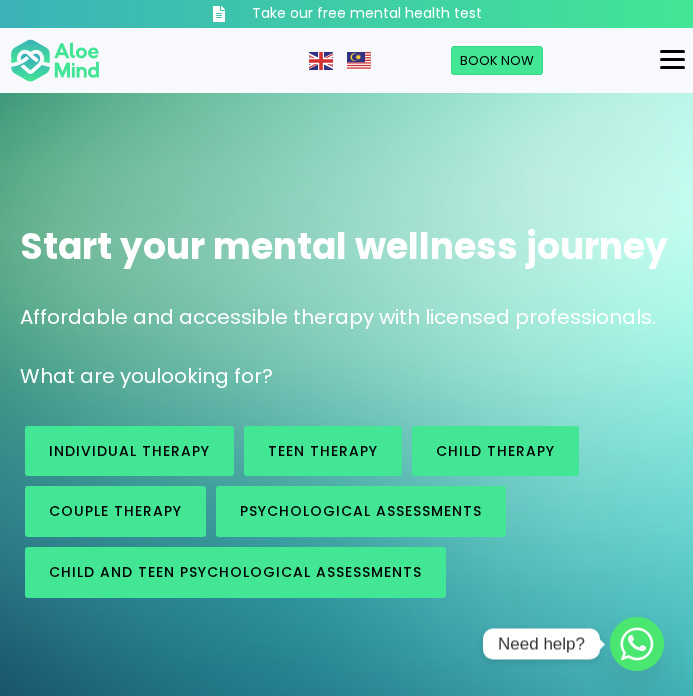 scroll, scrollTop: 0, scrollLeft: 0, axis: both 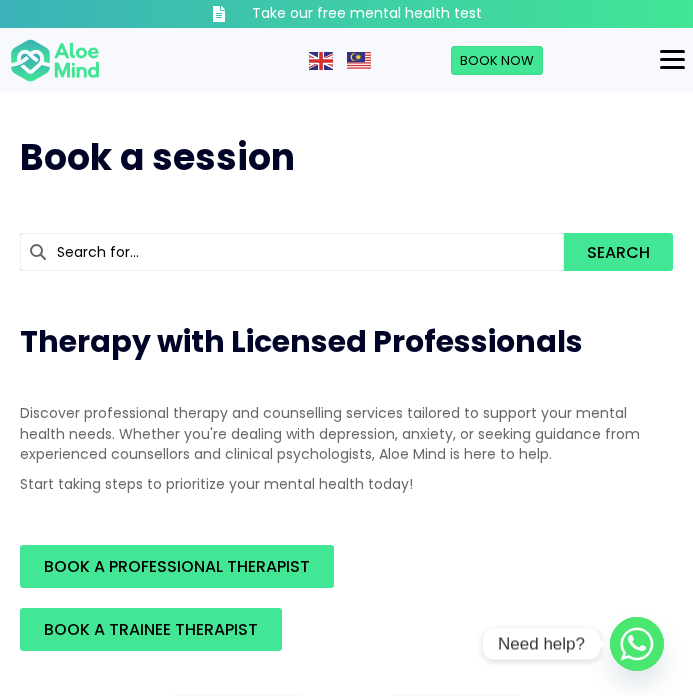 click at bounding box center (292, 252) 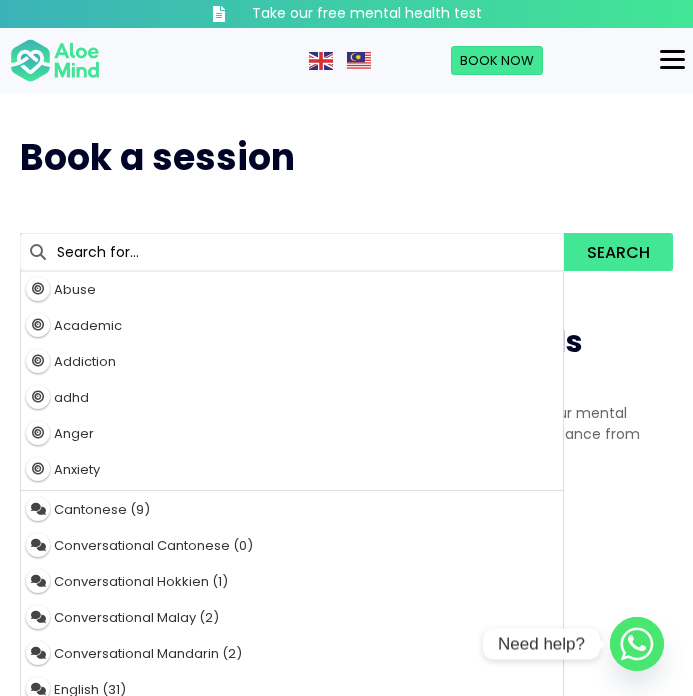 click on "Discover professional therapy and counselling services tailored to support your mental health needs. Whether you're dealing with depression, anxiety, or seeking guidance from experienced counsellors and clinical psychologists, Aloe Mind is here to help." at bounding box center [346, 433] 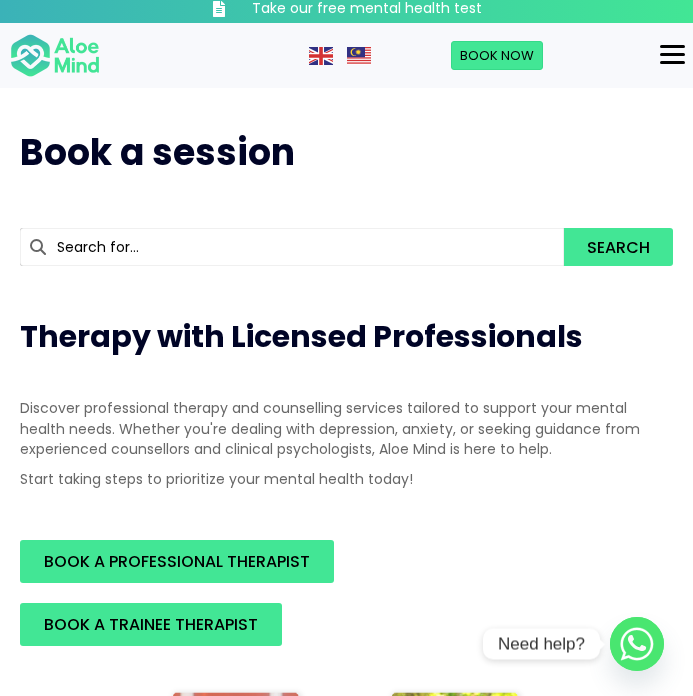 scroll, scrollTop: 0, scrollLeft: 0, axis: both 